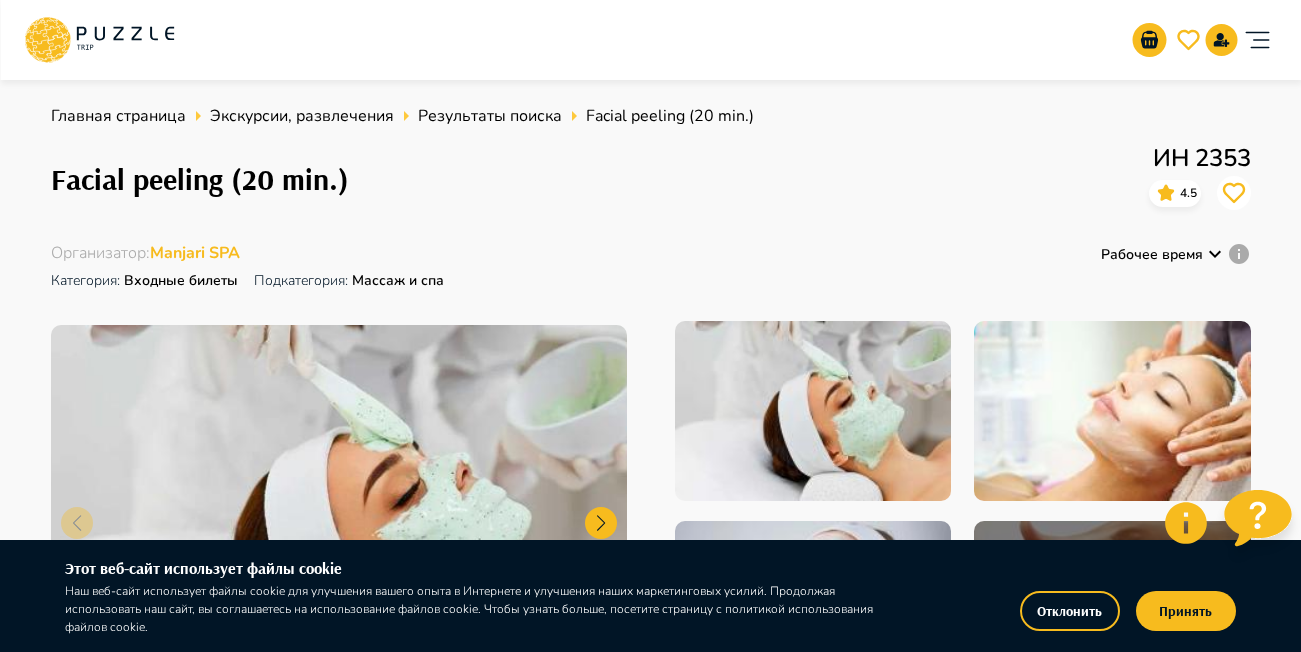 scroll, scrollTop: 0, scrollLeft: 0, axis: both 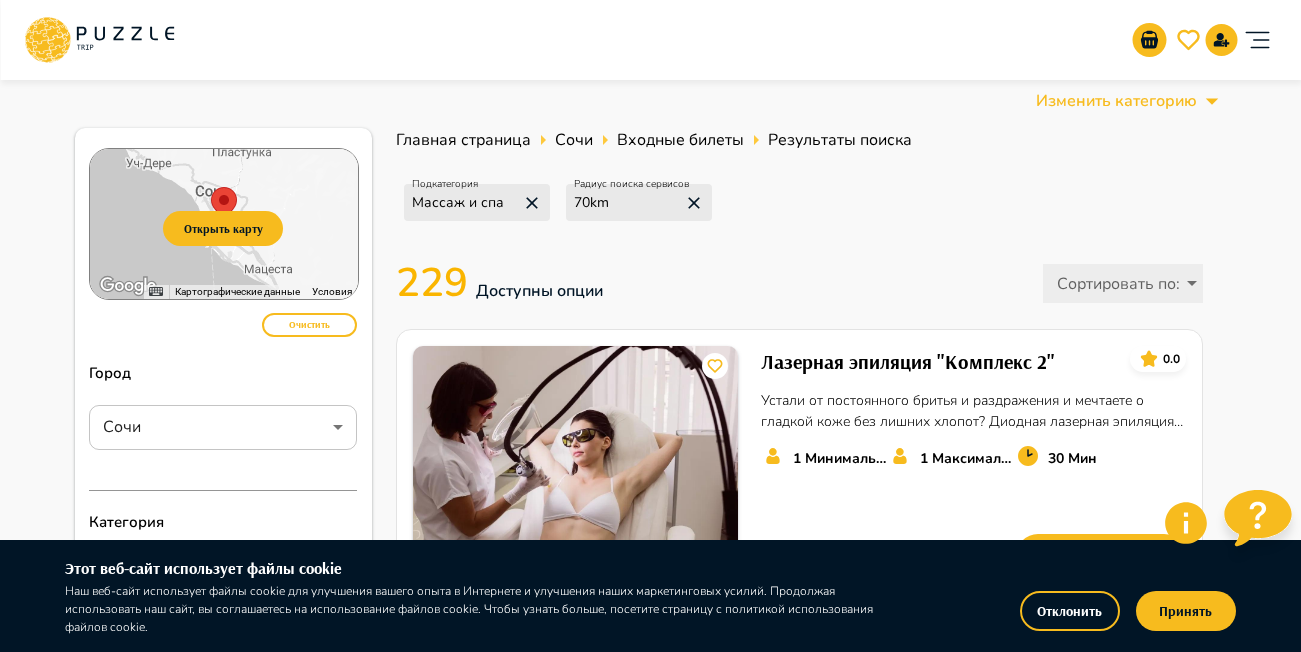 click on "Организаторам услуг Турагентствам Зарегистрироваться Войти RUB *** RU   ** Изменить категорию Открыть карту ← Переместить влево → Переместить вправо ↑ Переместить вверх ↓ Переместить вниз + Приблизить - Уменьшить Home Переместить влево на 75 % End Переместить вправо на 75 % Предыдущая страница Переместить вверх на 75 % Следующая страница Переместить вниз на 75 % Для навигации используйте клавиши со стрелками. Карта Рельеф Спутник Названия объектов Картографические данные Картографические данные ©2025 Google Картографические данные ©2025 Google 5 км  Условия Очистить Сочи" at bounding box center (650, 1848) 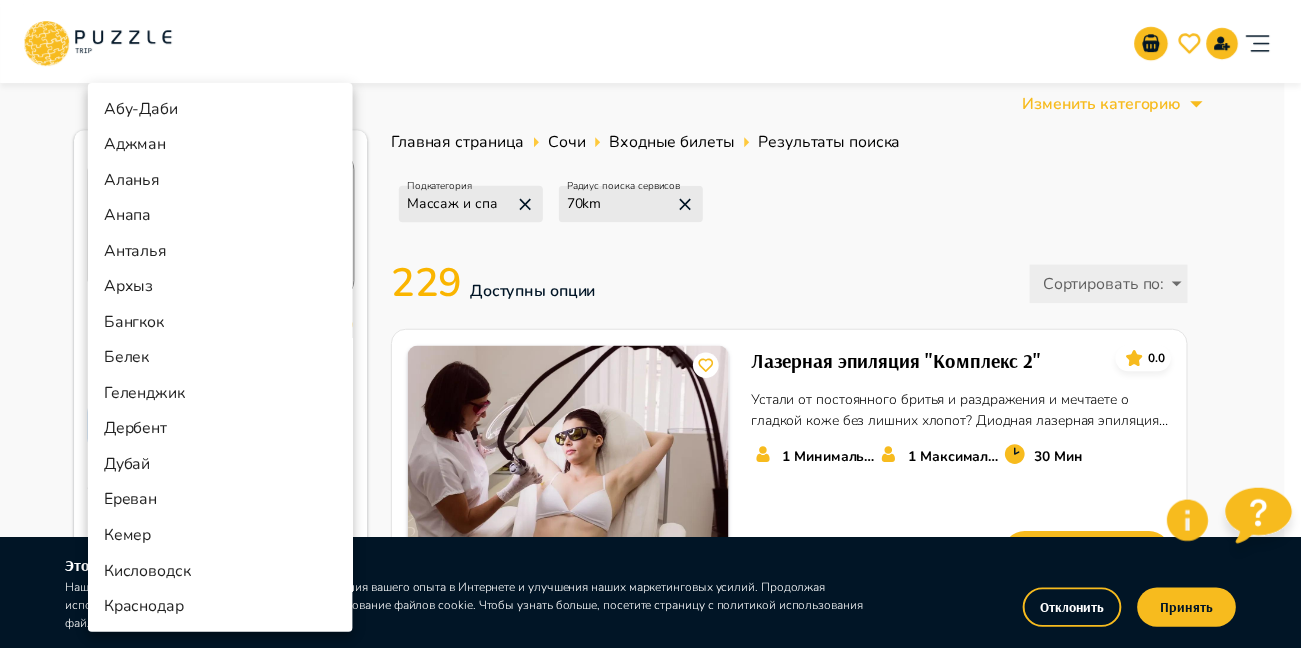 scroll, scrollTop: 612, scrollLeft: 0, axis: vertical 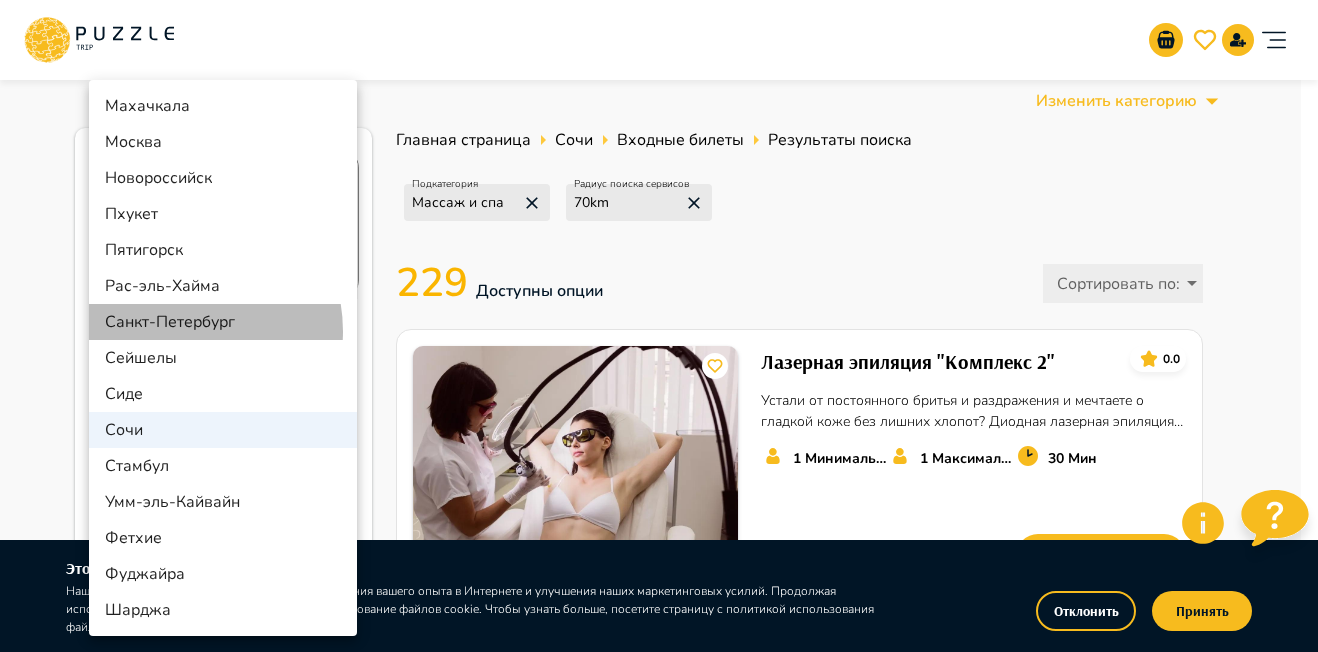click on "Санкт-Петербург" at bounding box center [223, 322] 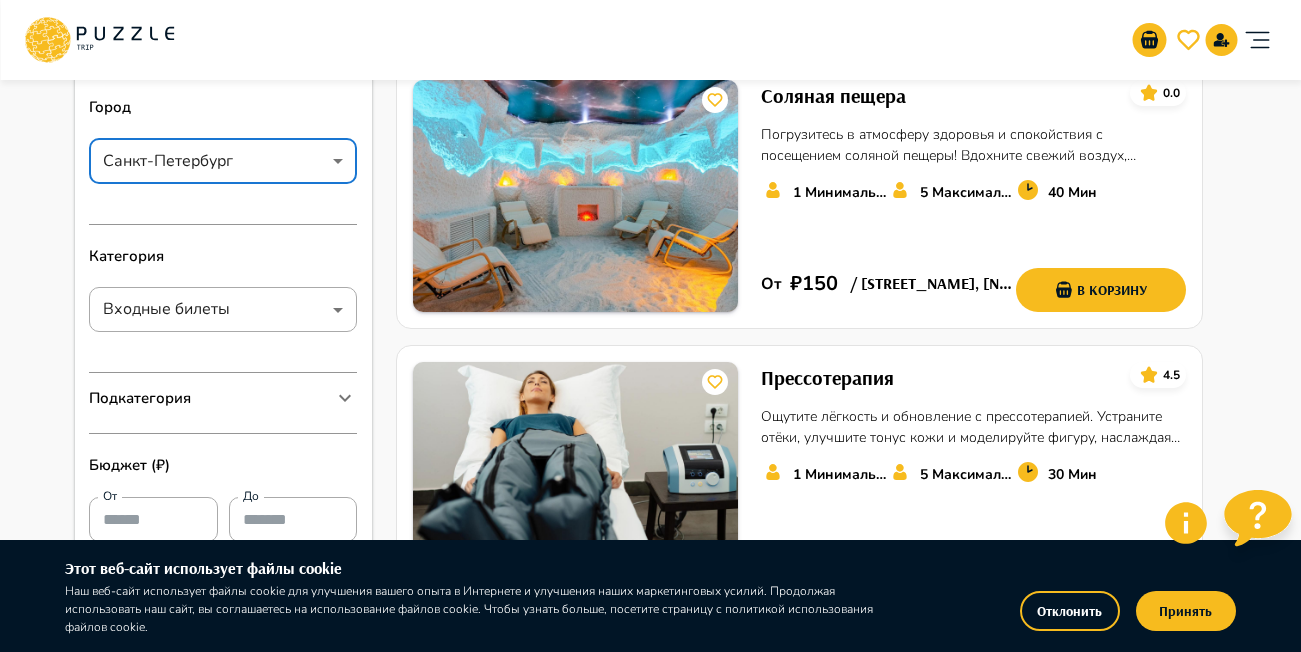 scroll, scrollTop: 300, scrollLeft: 0, axis: vertical 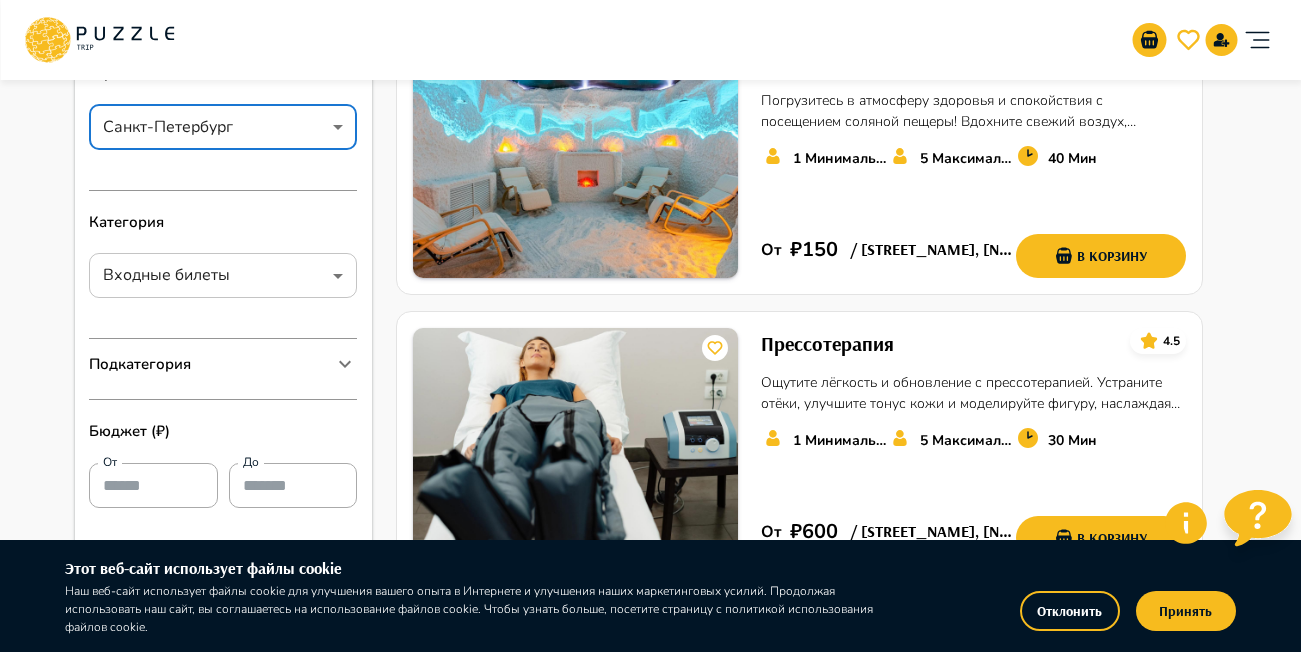 click on "Организаторам услуг Турагентствам Зарегистрироваться Войти RUB *** RU   ** Изменить категорию Открыть карту ← Переместить влево → Переместить вправо ↑ Переместить вверх ↓ Переместить вниз + Приблизить - Уменьшить Home Переместить влево на 75 % End Переместить вправо на 75 % Предыдущая страница Переместить вверх на 75 % Следующая страница Переместить вниз на 75 % Для навигации используйте клавиши со стрелками. Карта Рельеф Спутник Названия объектов Картографические данные Картографические данные ©2025 Google Картографические данные ©2025 Google 5 км  Условия Очистить ​ ​ 1" at bounding box center [650, 1564] 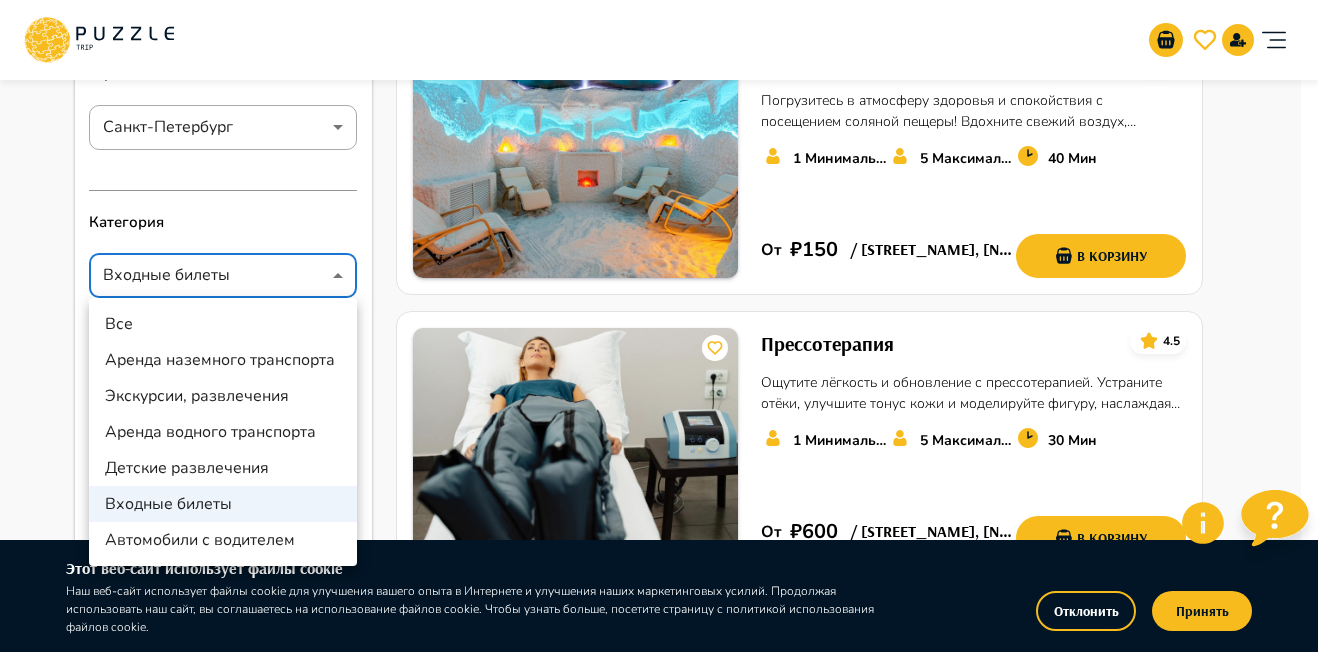 click on "Экскурсии, развлечения" at bounding box center (223, 396) 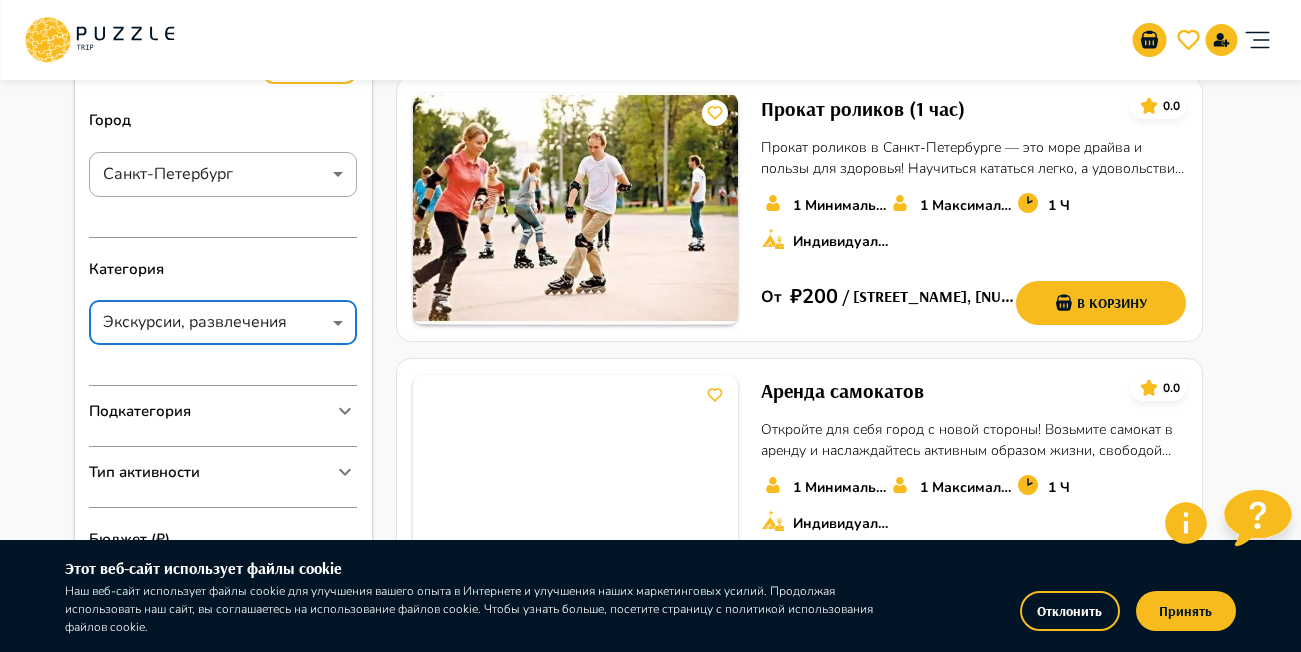 scroll, scrollTop: 400, scrollLeft: 0, axis: vertical 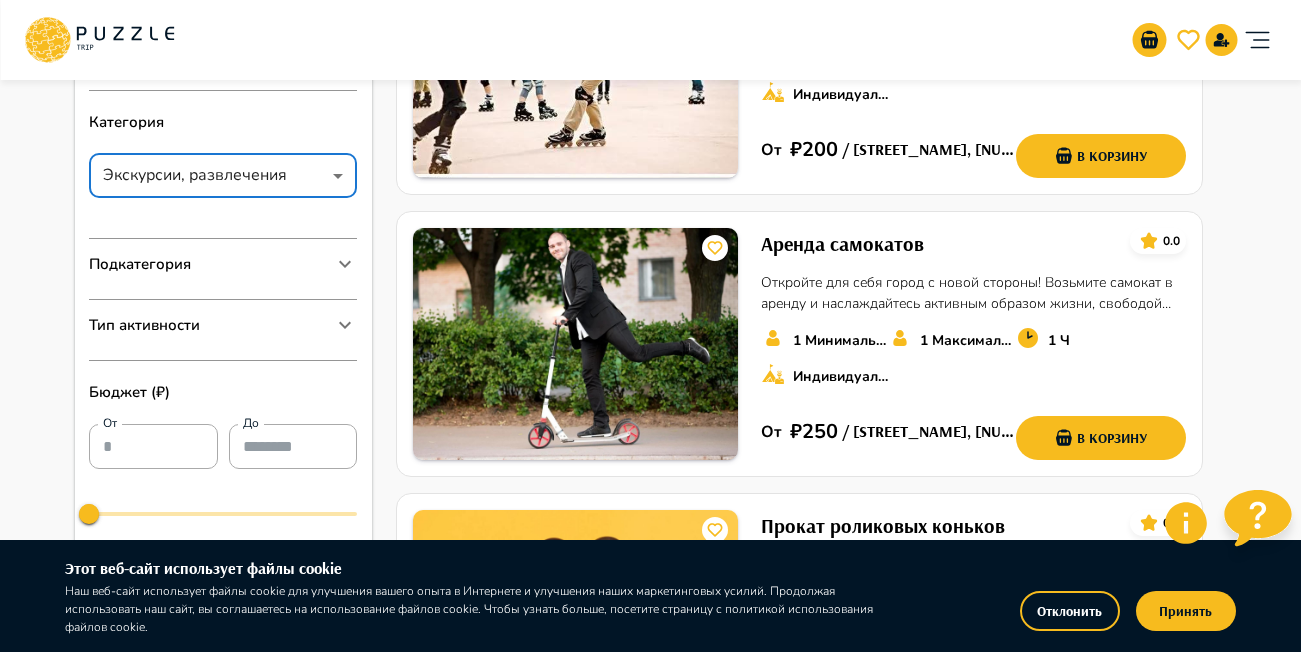 click on "Подкатегория" at bounding box center (211, 264) 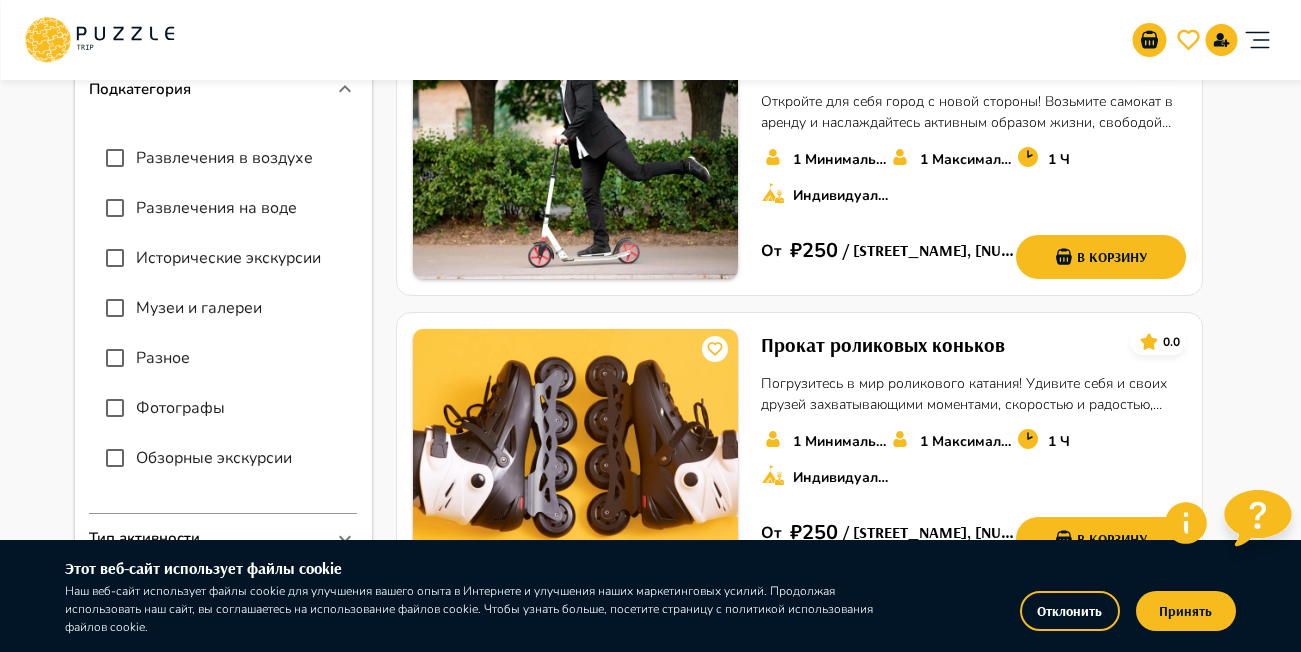 scroll, scrollTop: 600, scrollLeft: 0, axis: vertical 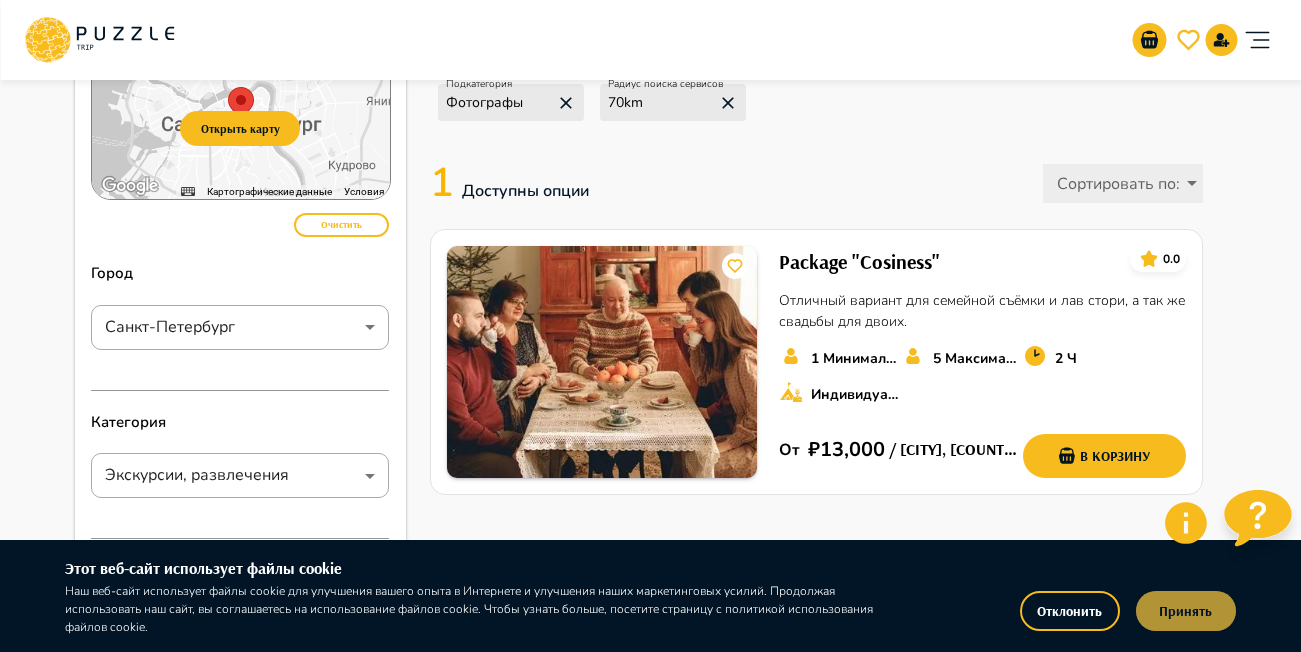 click on "Принять" at bounding box center (1186, 611) 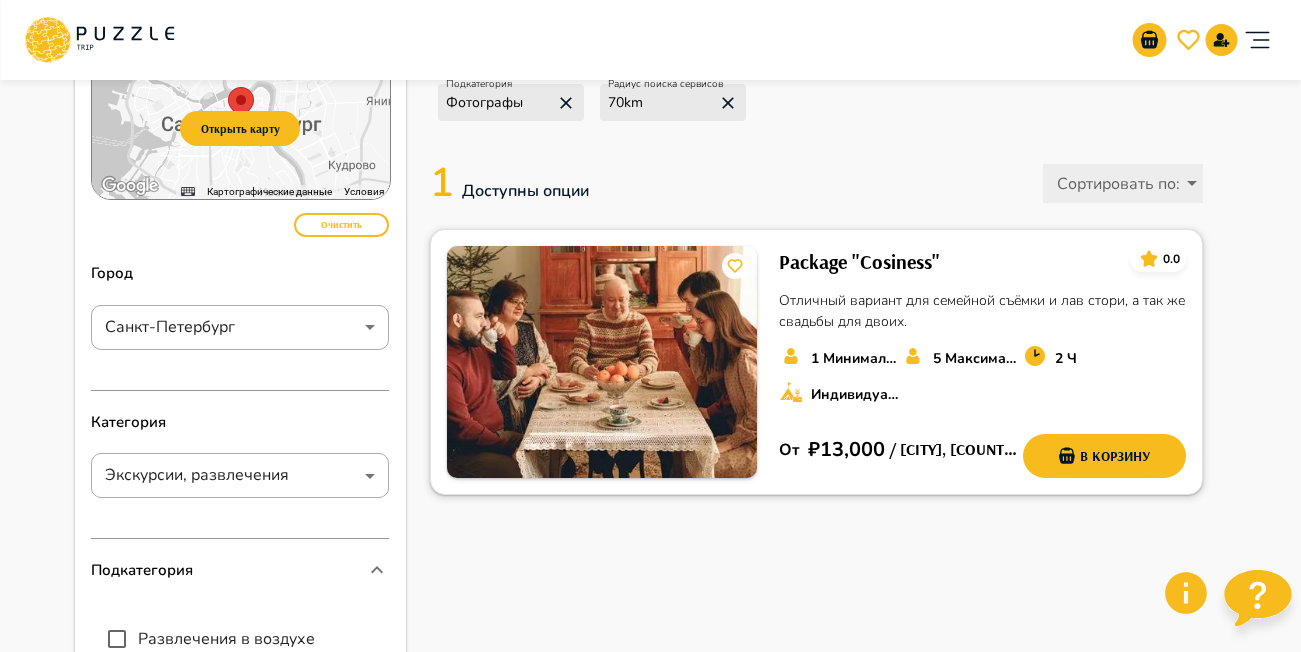 click on "Package "Cosiness"" at bounding box center [859, 262] 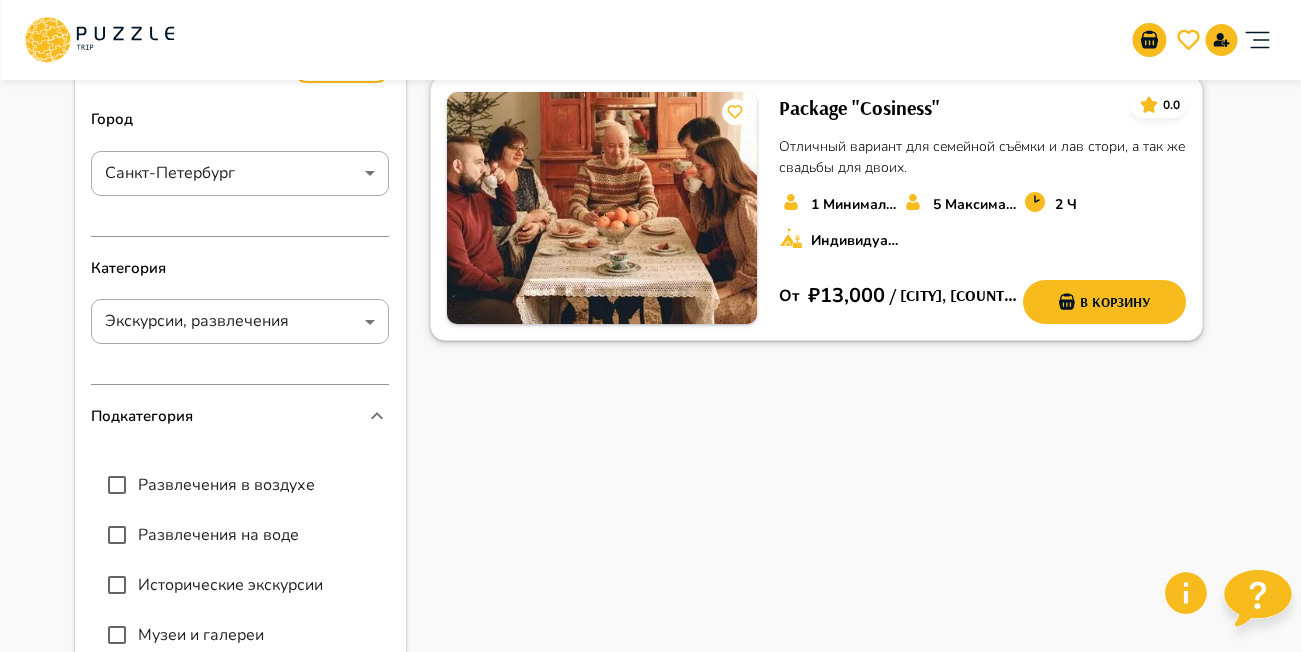 scroll, scrollTop: 0, scrollLeft: 0, axis: both 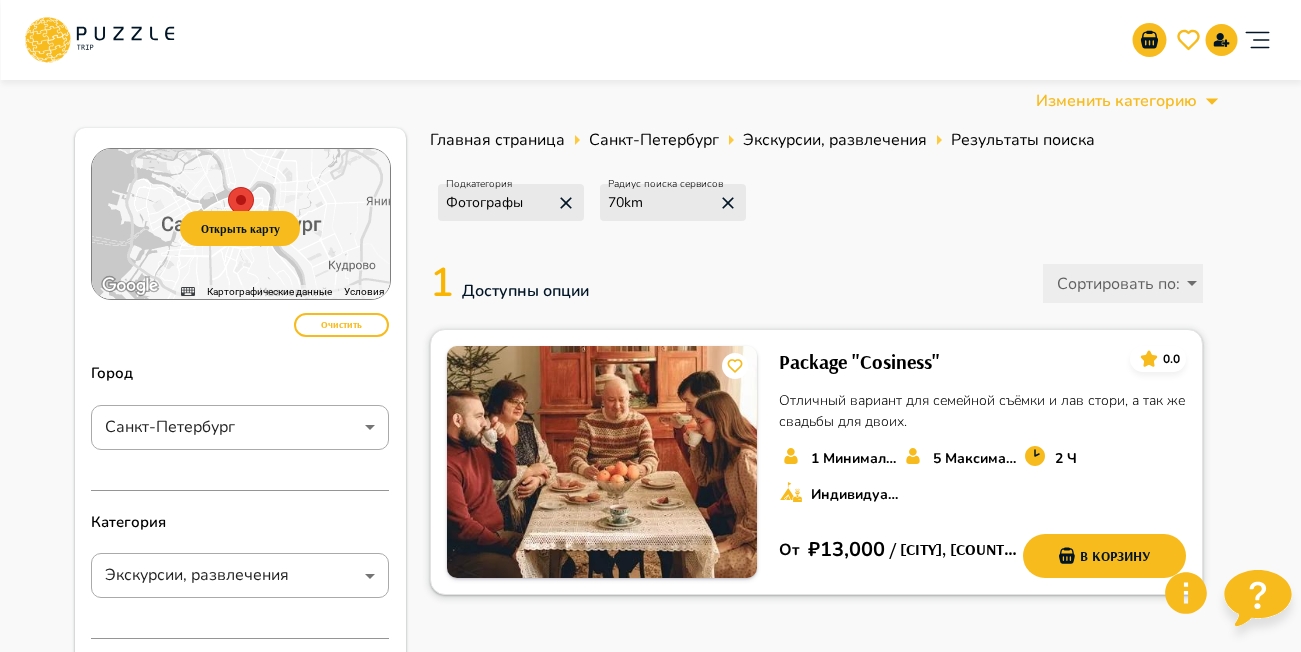 click on "Package "Cosiness"" at bounding box center [859, 362] 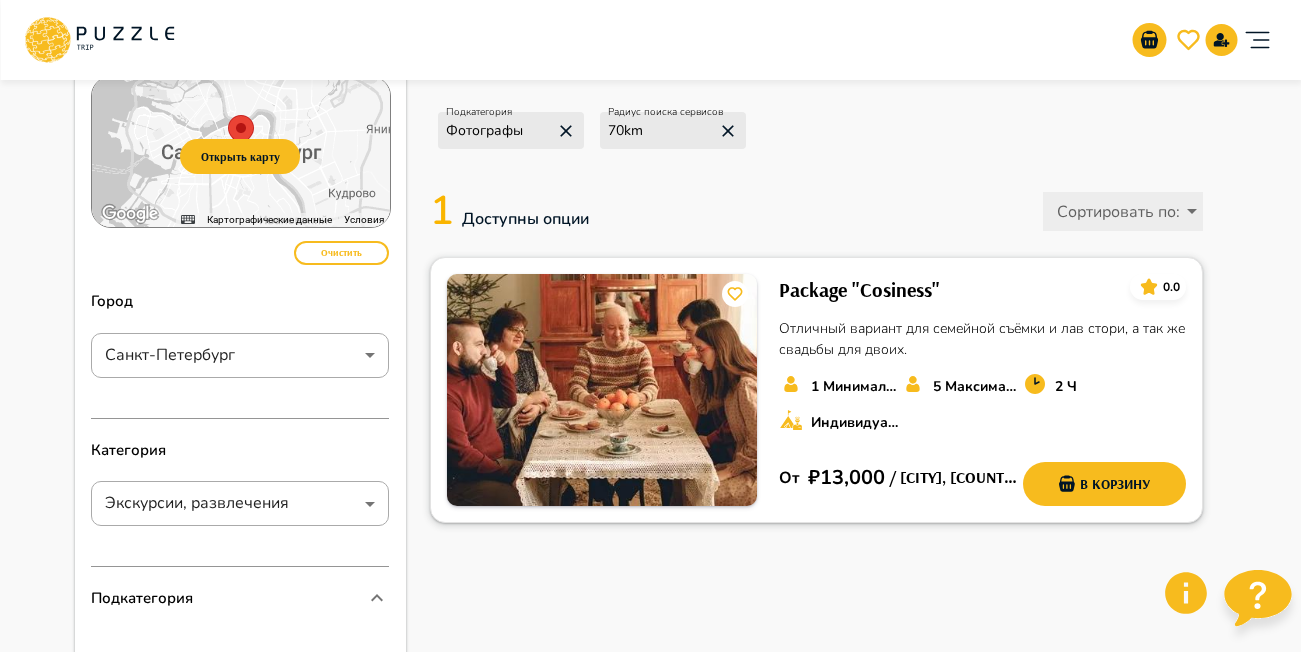 scroll, scrollTop: 200, scrollLeft: 0, axis: vertical 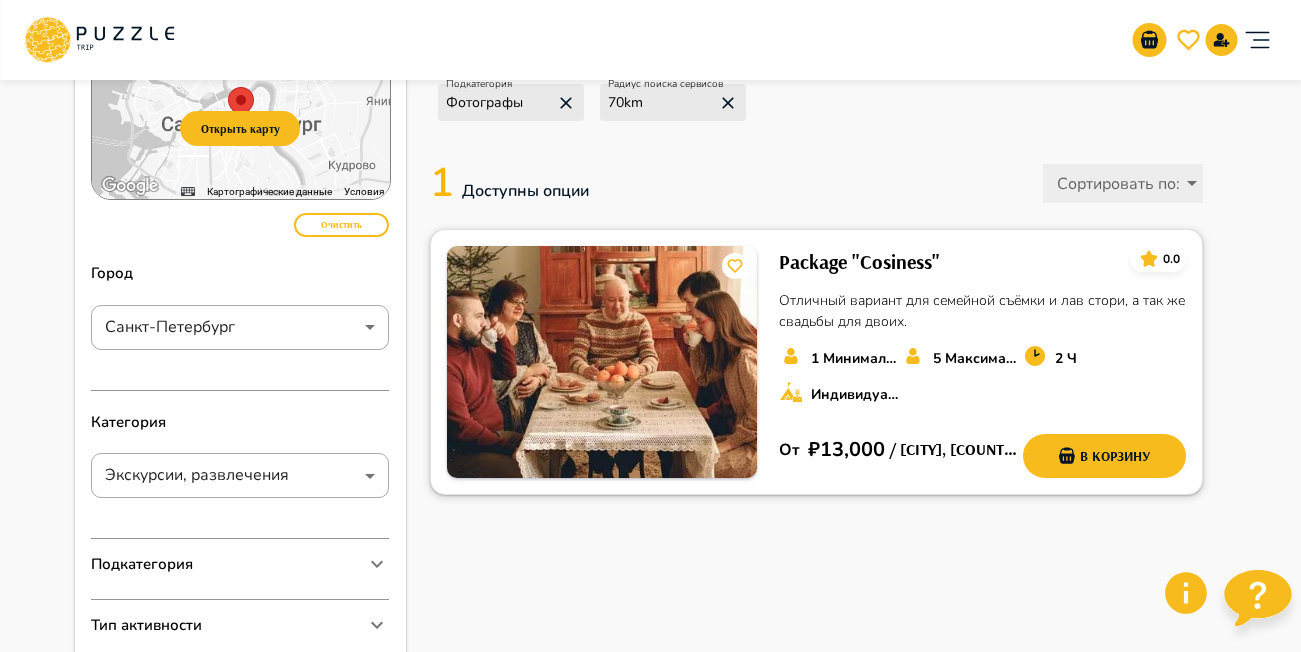 click on "Package "Cosiness"" at bounding box center (859, 262) 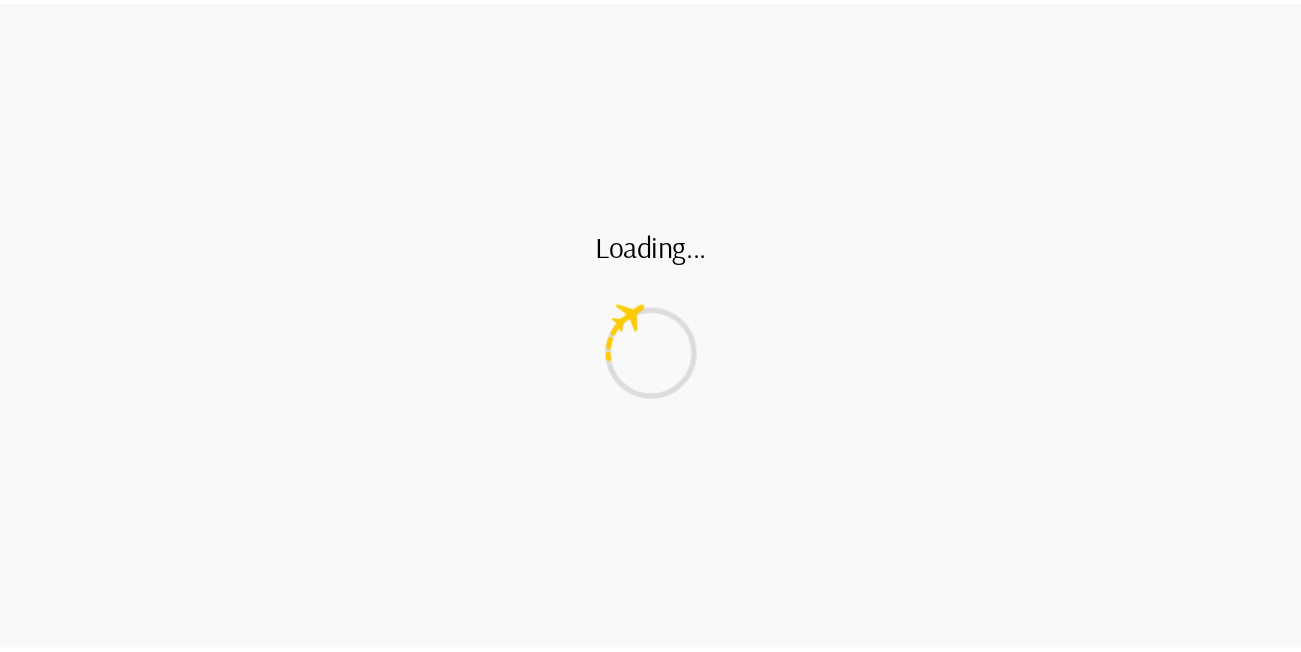 scroll, scrollTop: 0, scrollLeft: 0, axis: both 